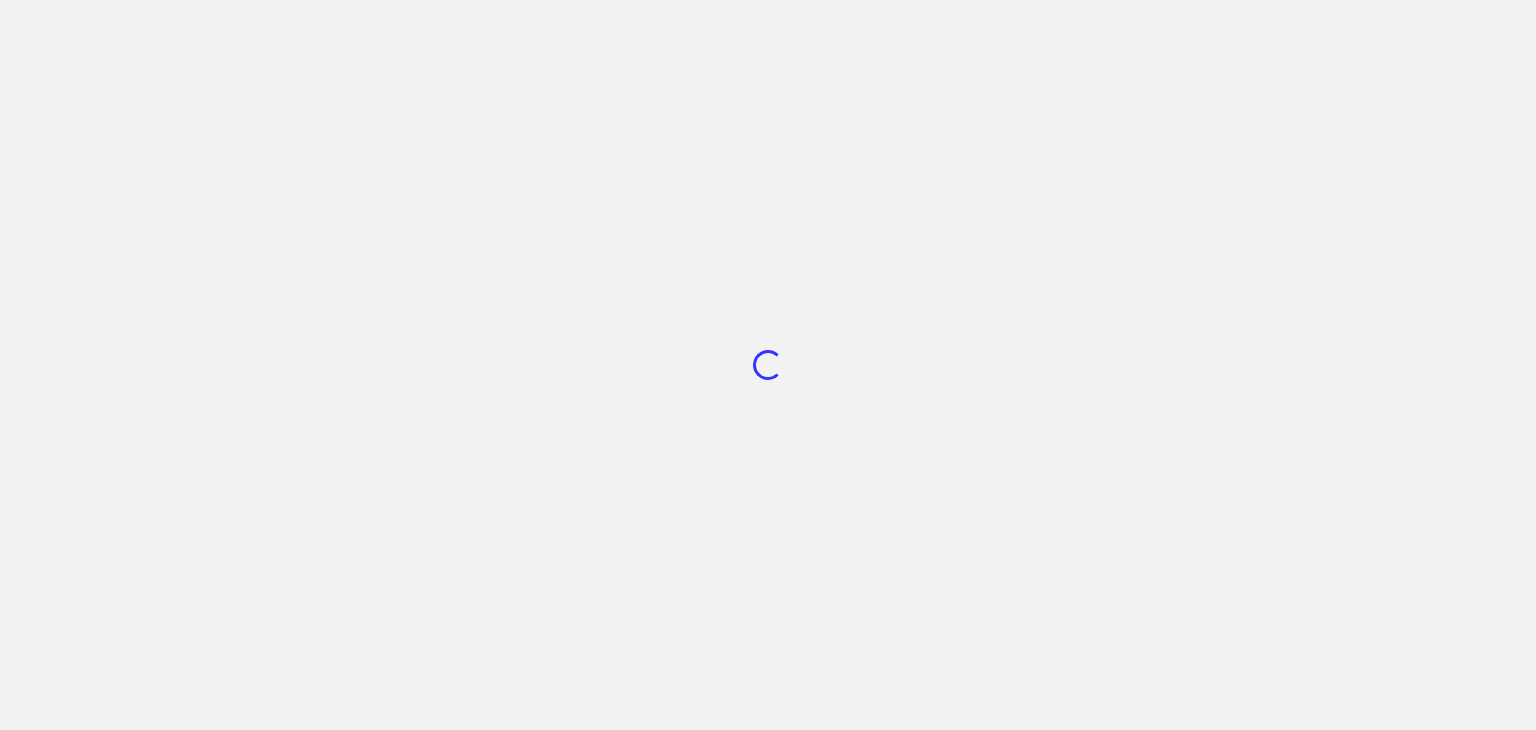 scroll, scrollTop: 0, scrollLeft: 0, axis: both 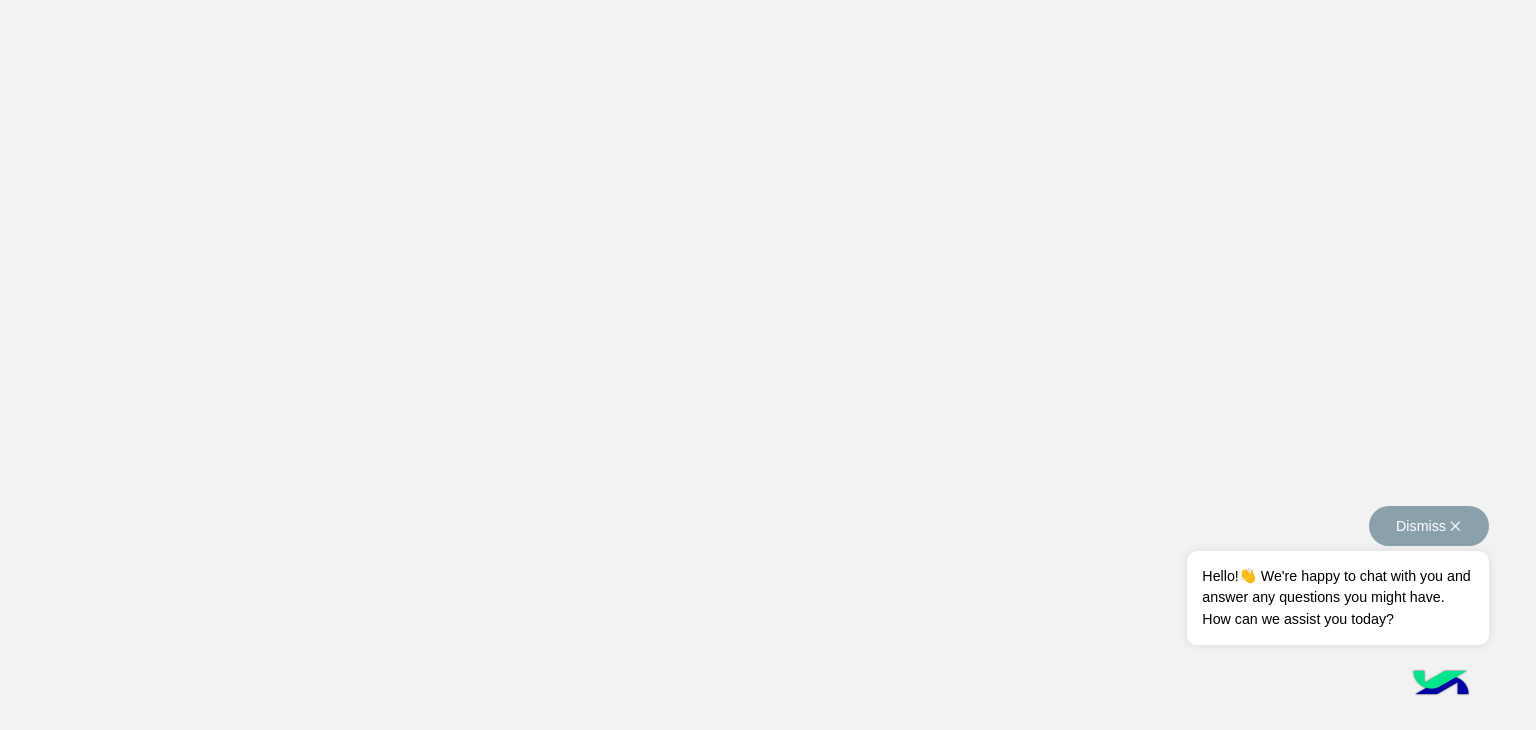 click on "Hello!👋 We're happy to chat with you and answer any questions you might have. How can we assist you today?" at bounding box center [1337, 598] 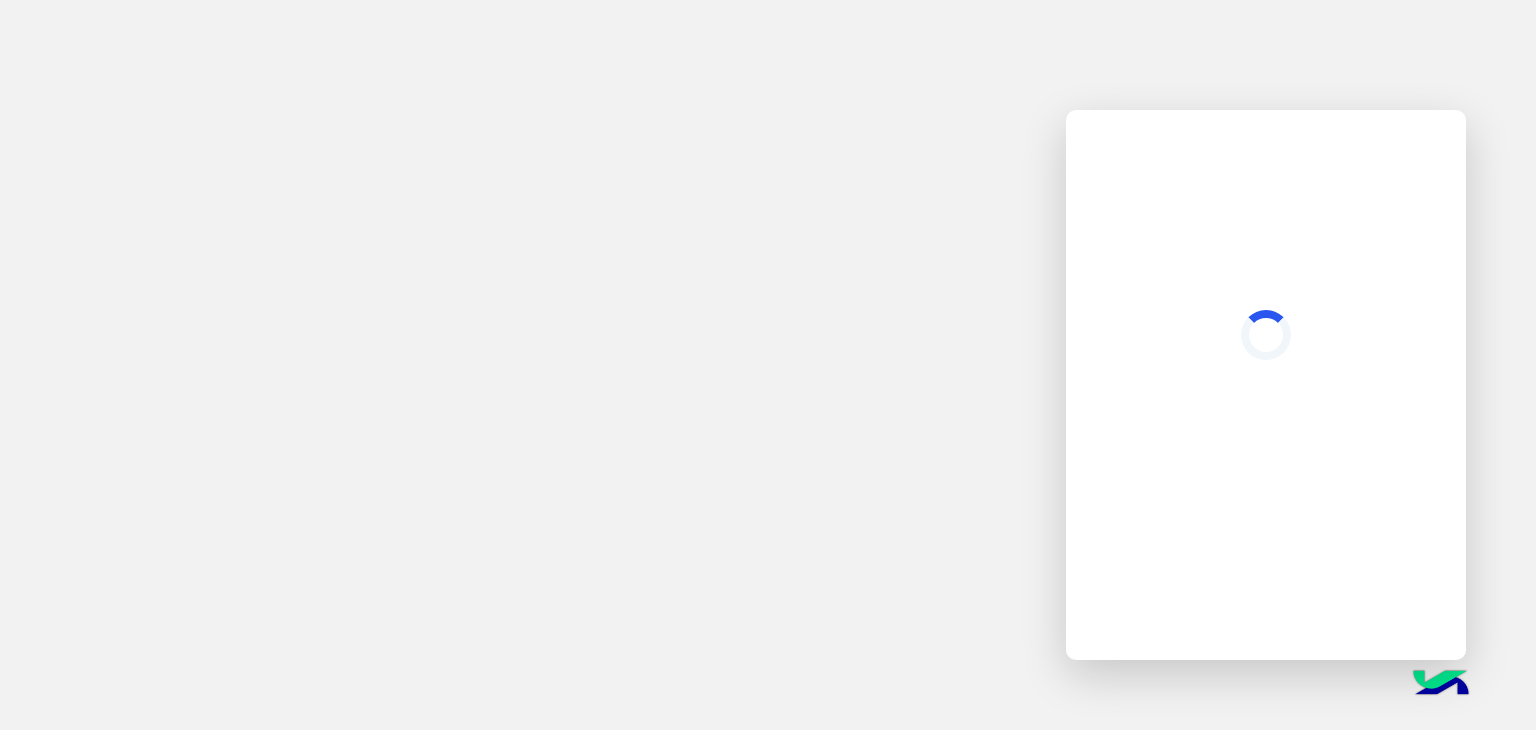click at bounding box center (768, 365) 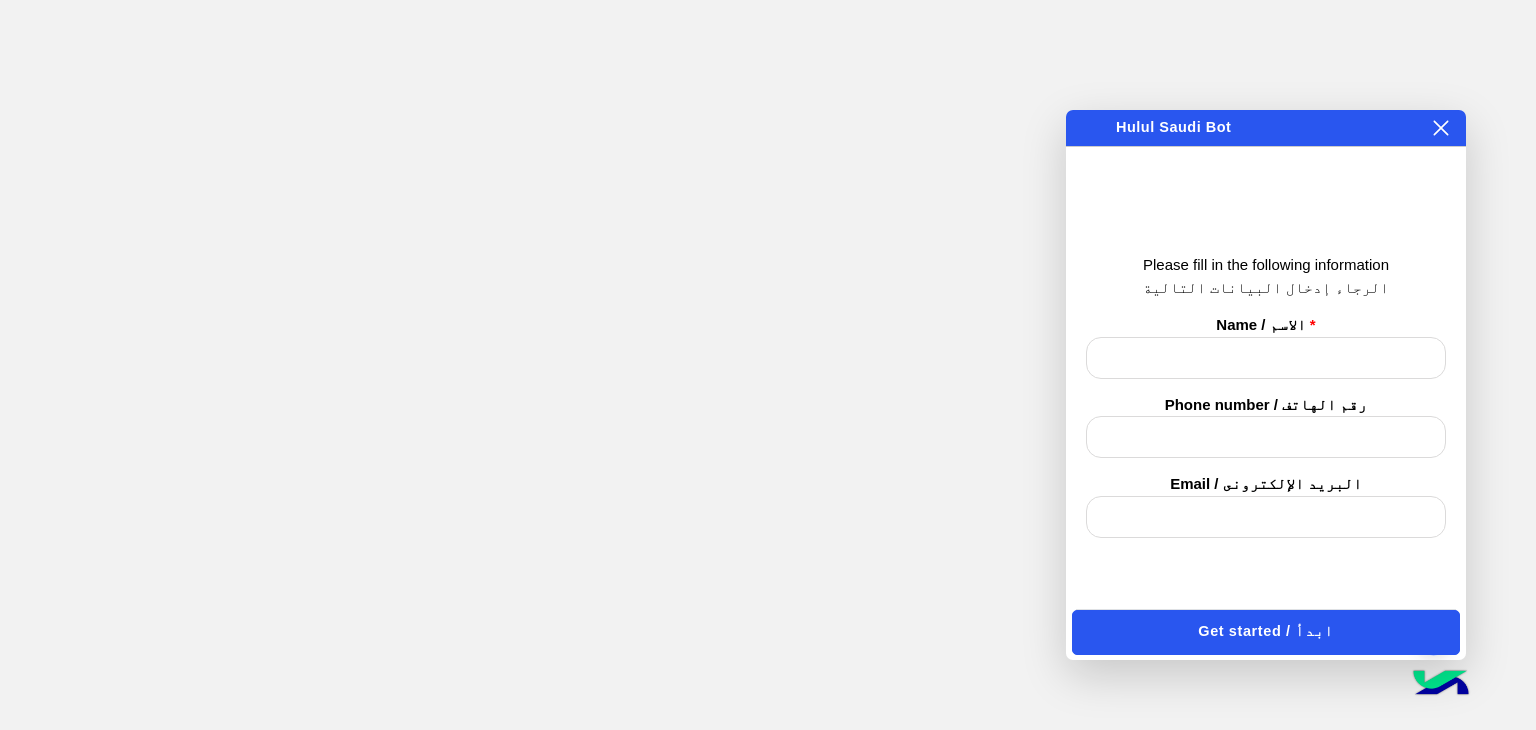 click at bounding box center (1441, 128) 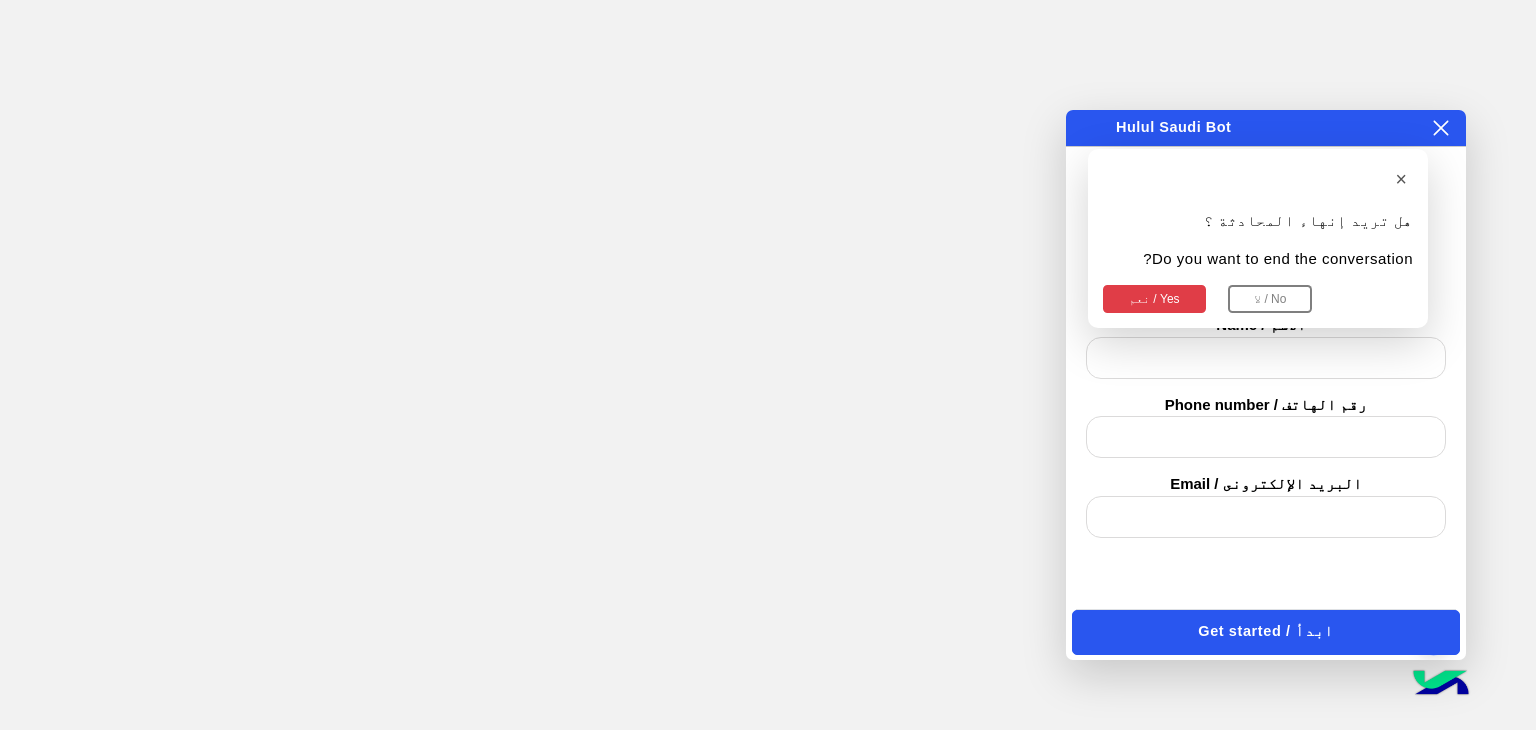 click on "نعم / Yes" at bounding box center [1154, 299] 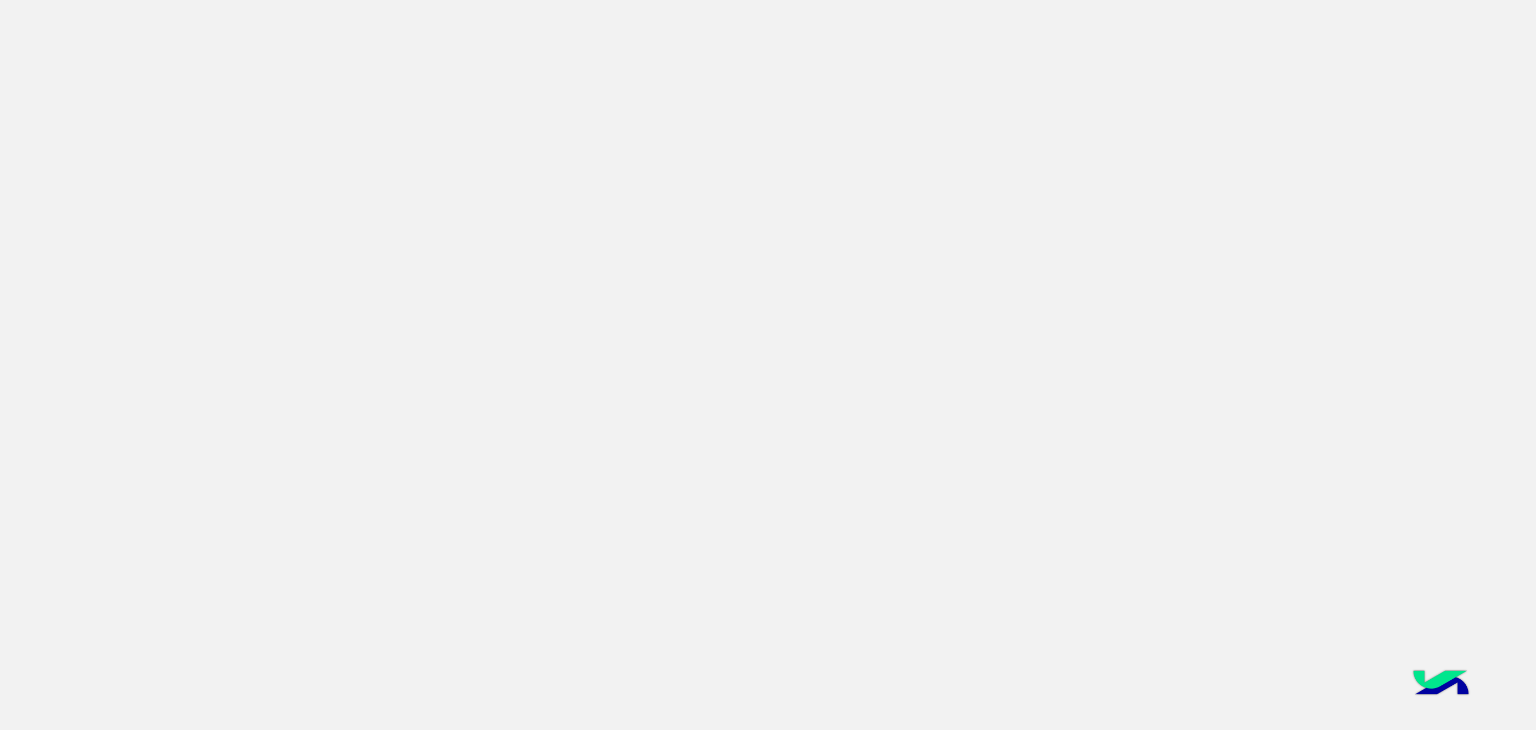 click at bounding box center [768, 365] 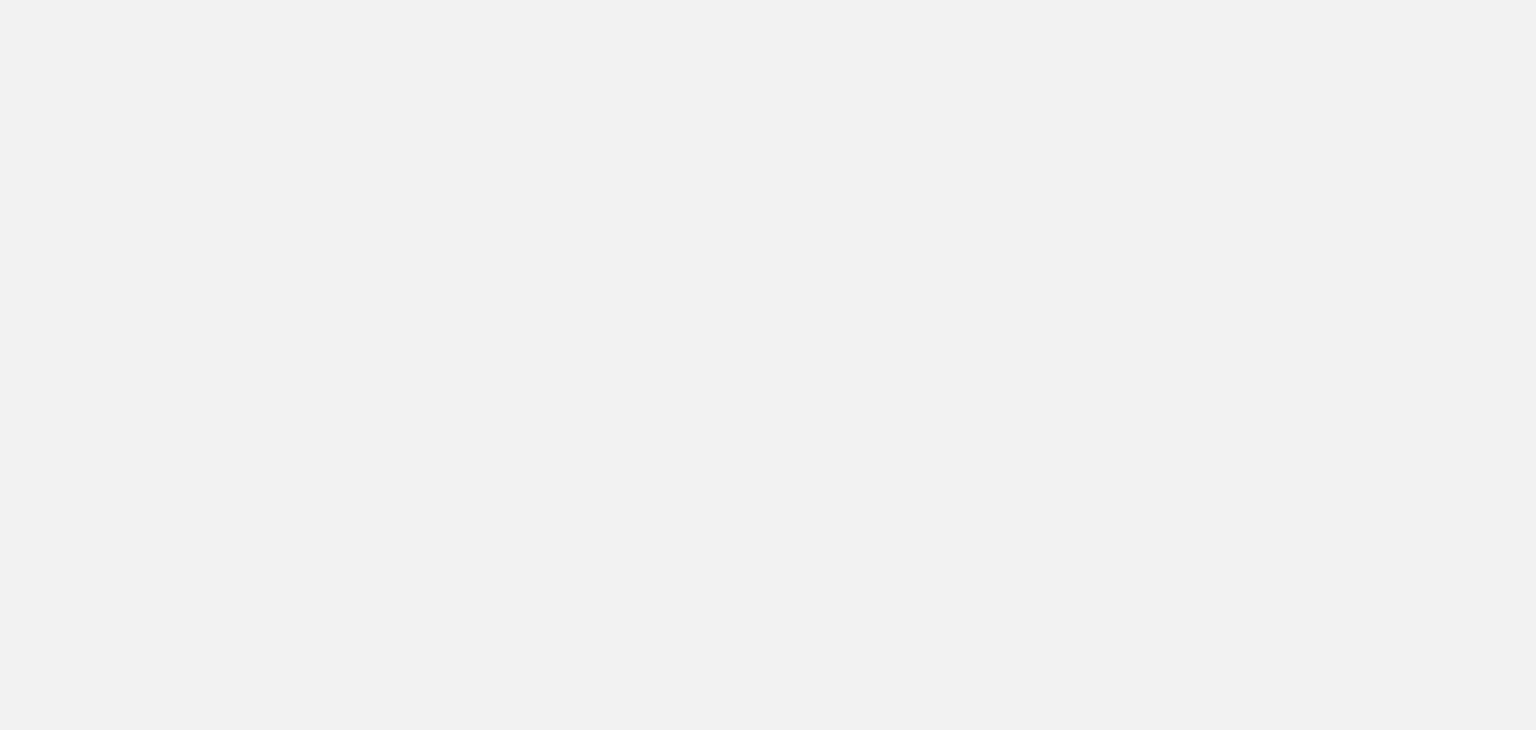scroll, scrollTop: 0, scrollLeft: 0, axis: both 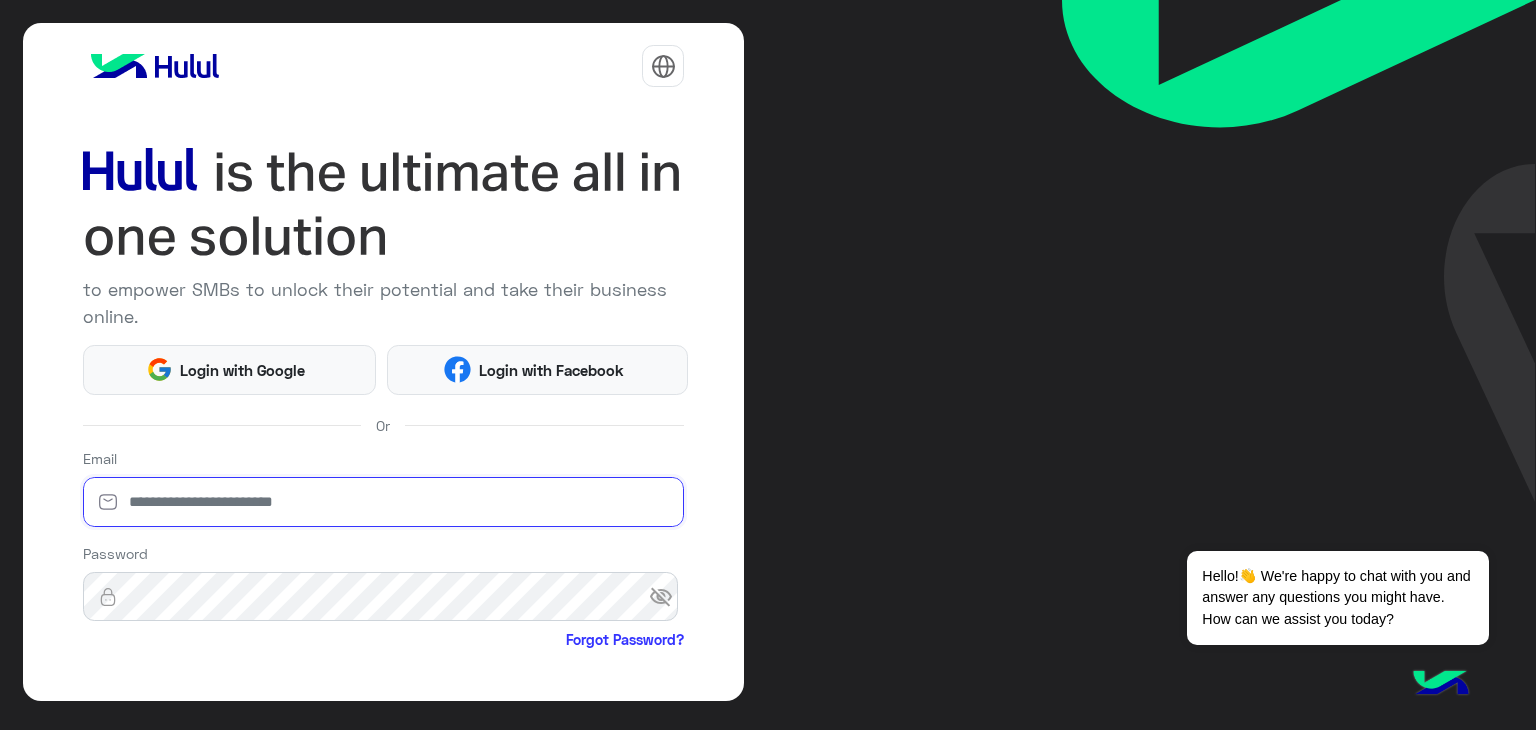 click at bounding box center [384, 502] 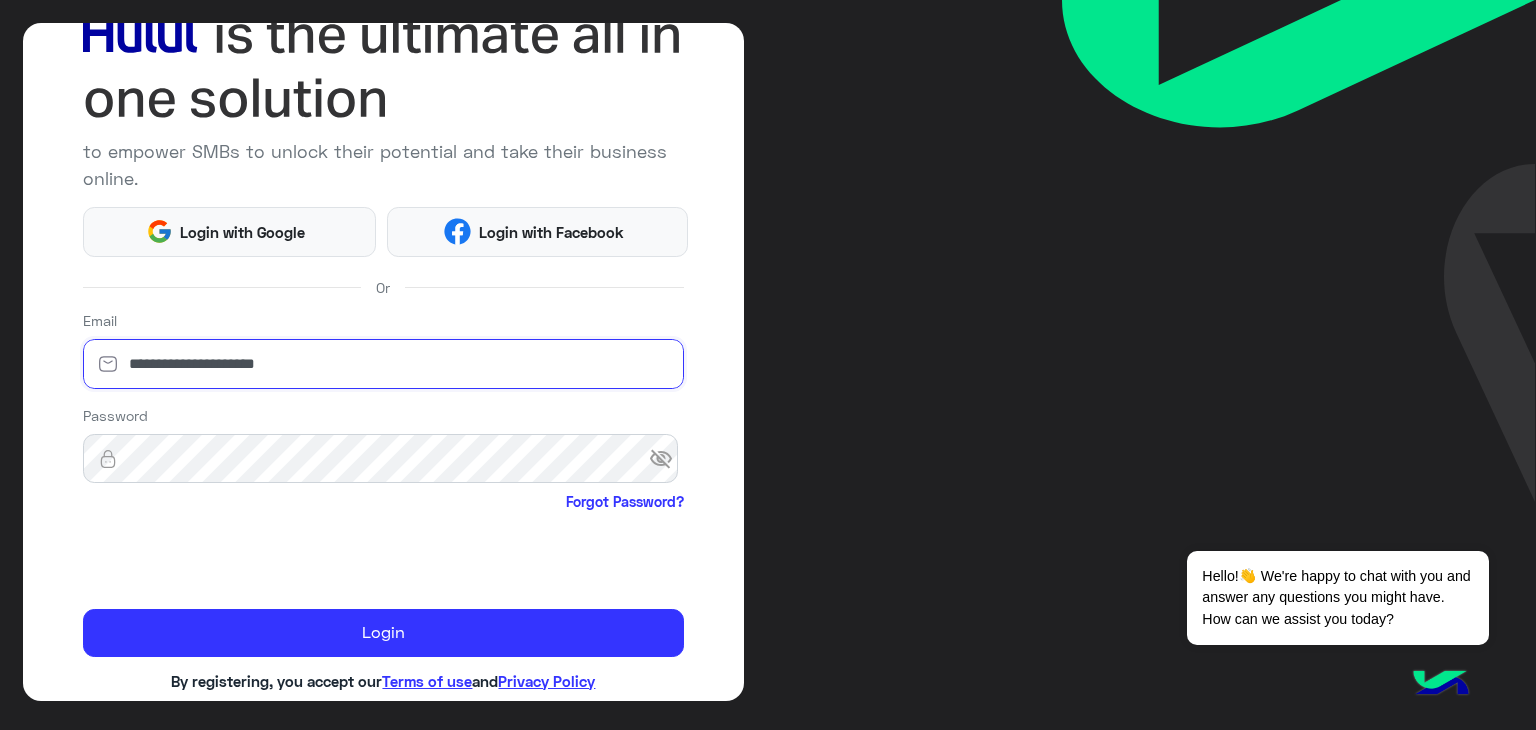 scroll, scrollTop: 172, scrollLeft: 0, axis: vertical 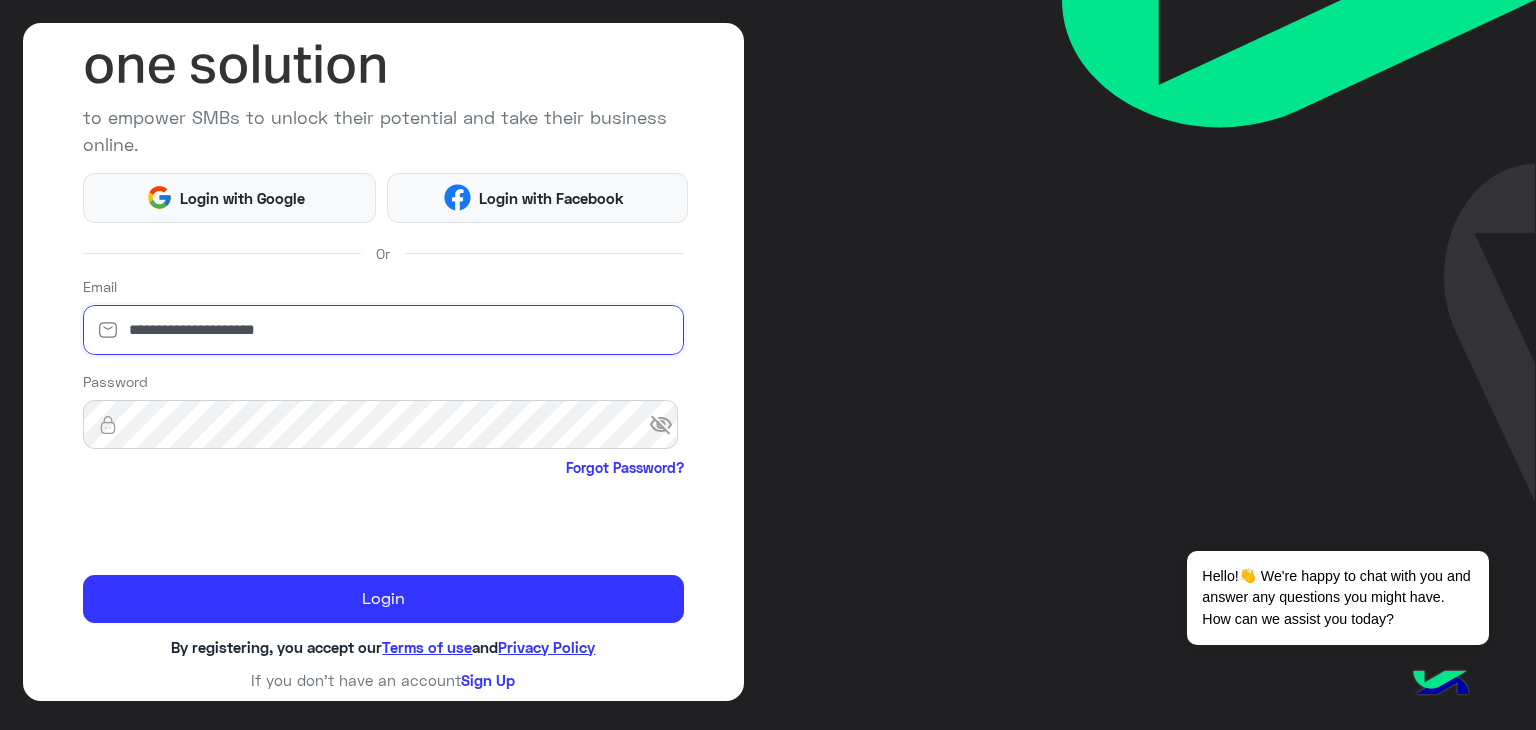 type on "**********" 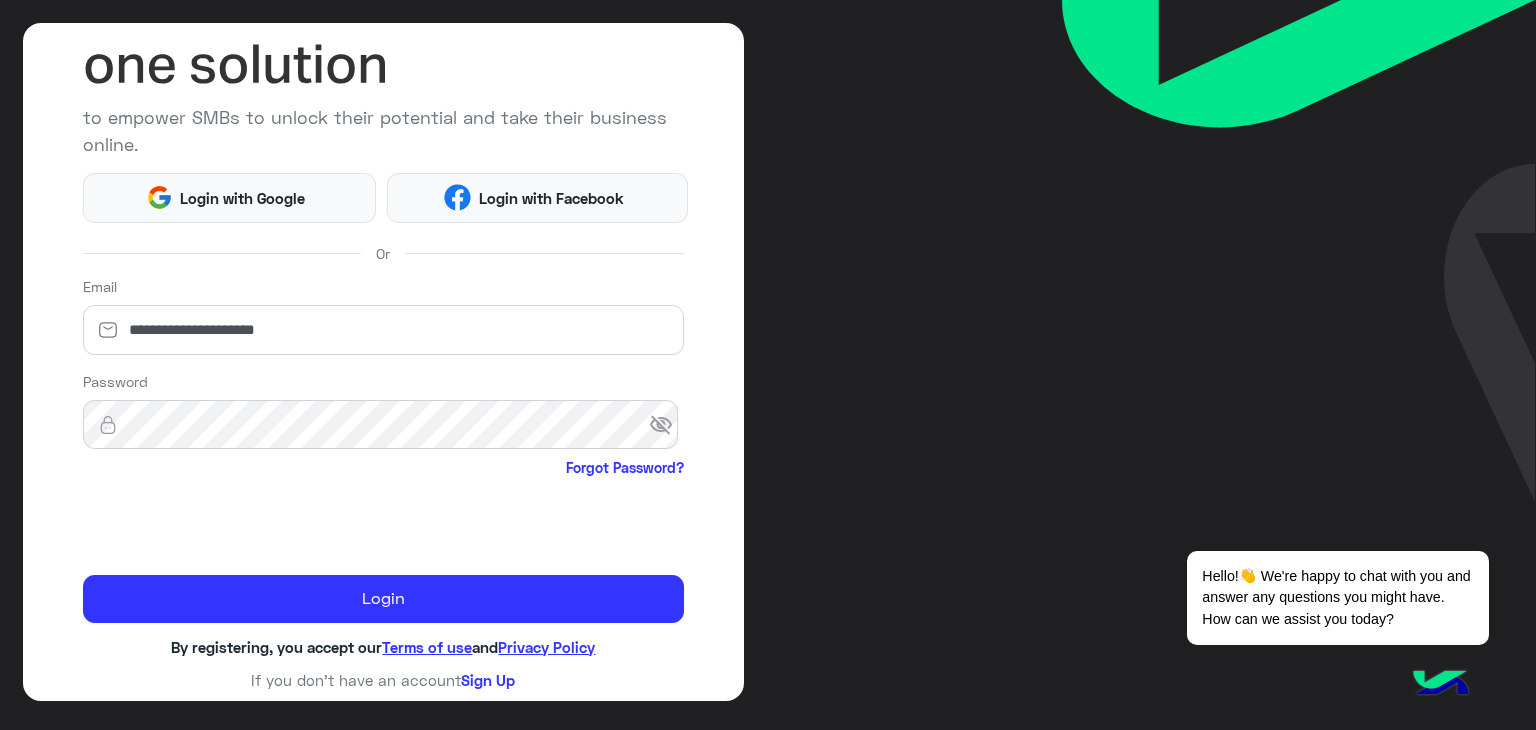 click on "visibility_off" at bounding box center (667, 425) 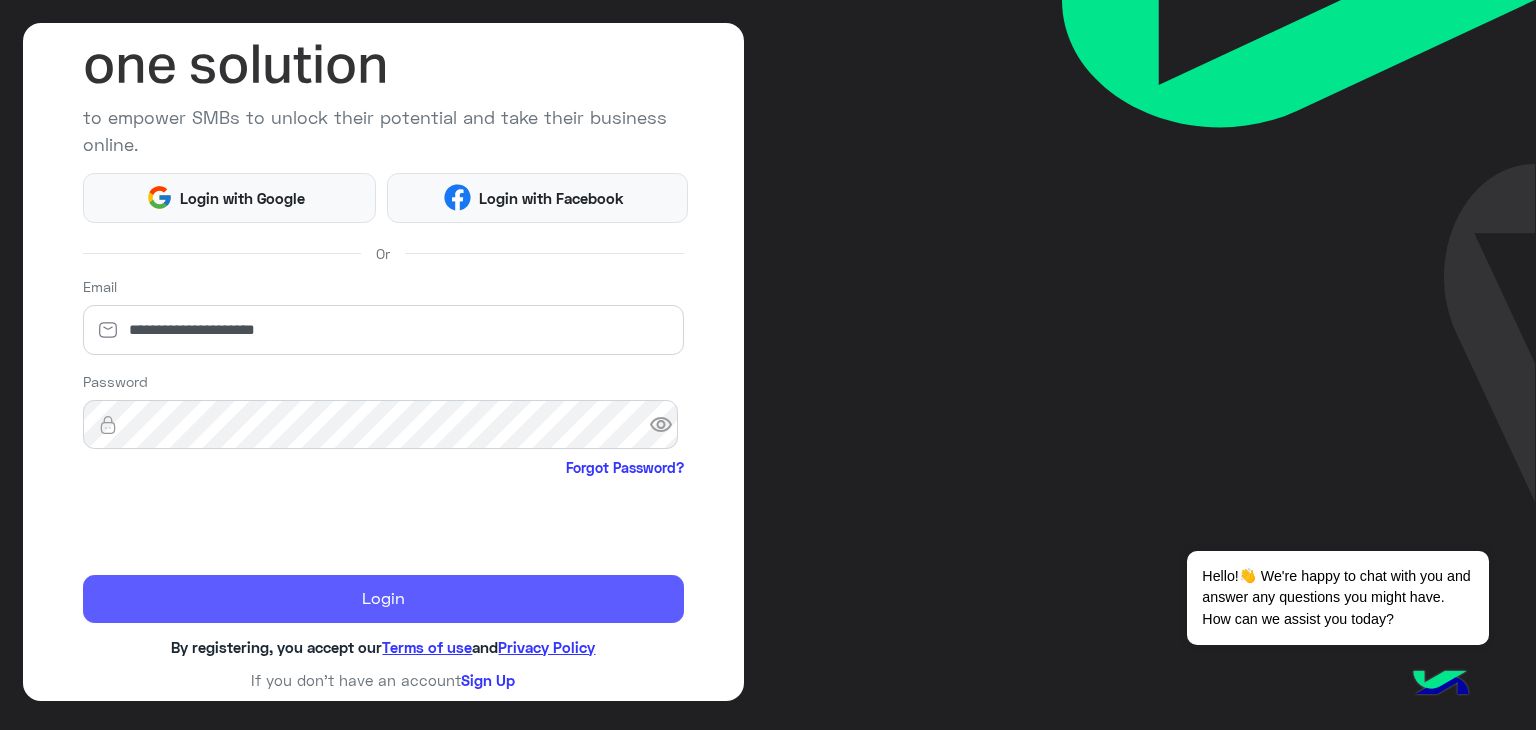 click on "Login" at bounding box center (384, 599) 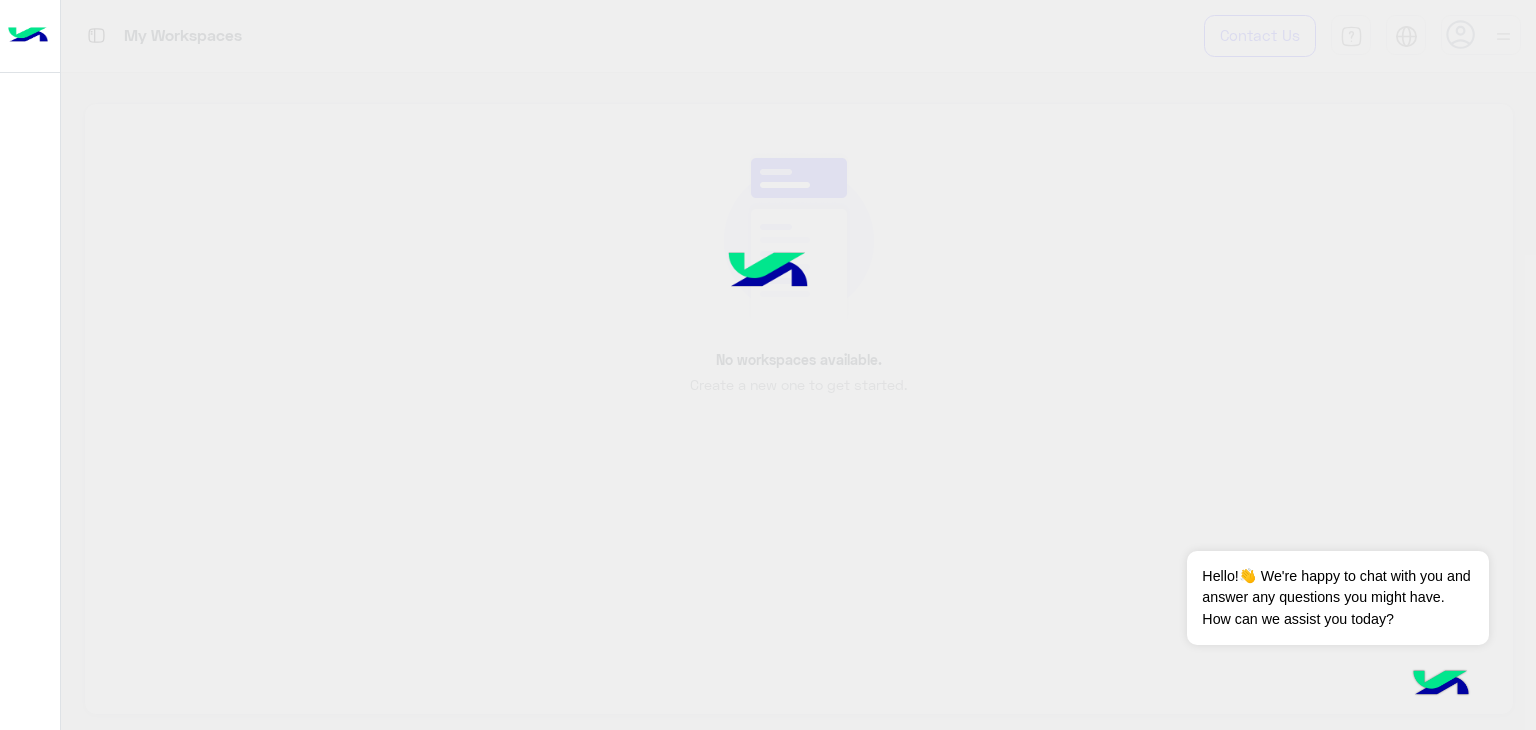 click at bounding box center (768, 365) 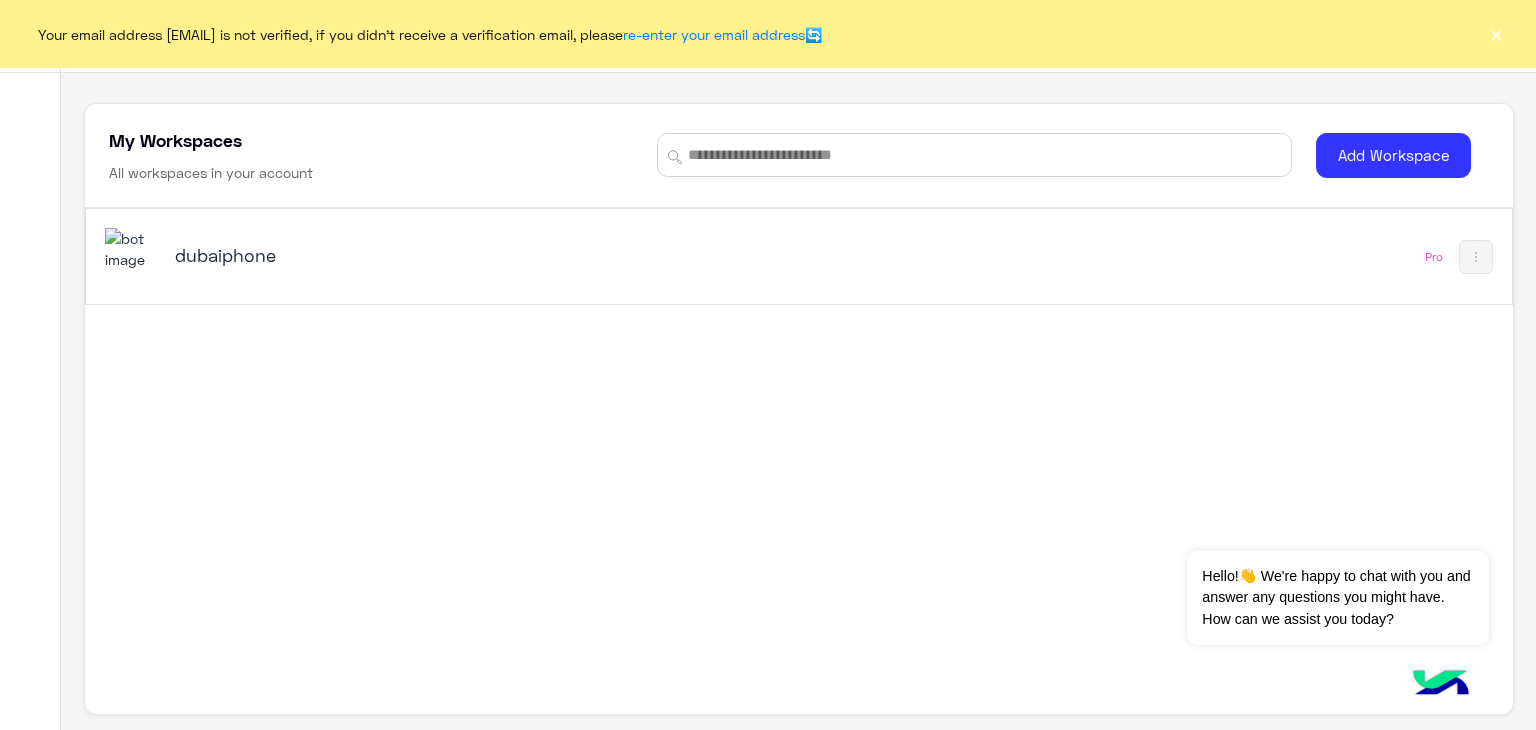 click on "dubaiphone" at bounding box center (425, 257) 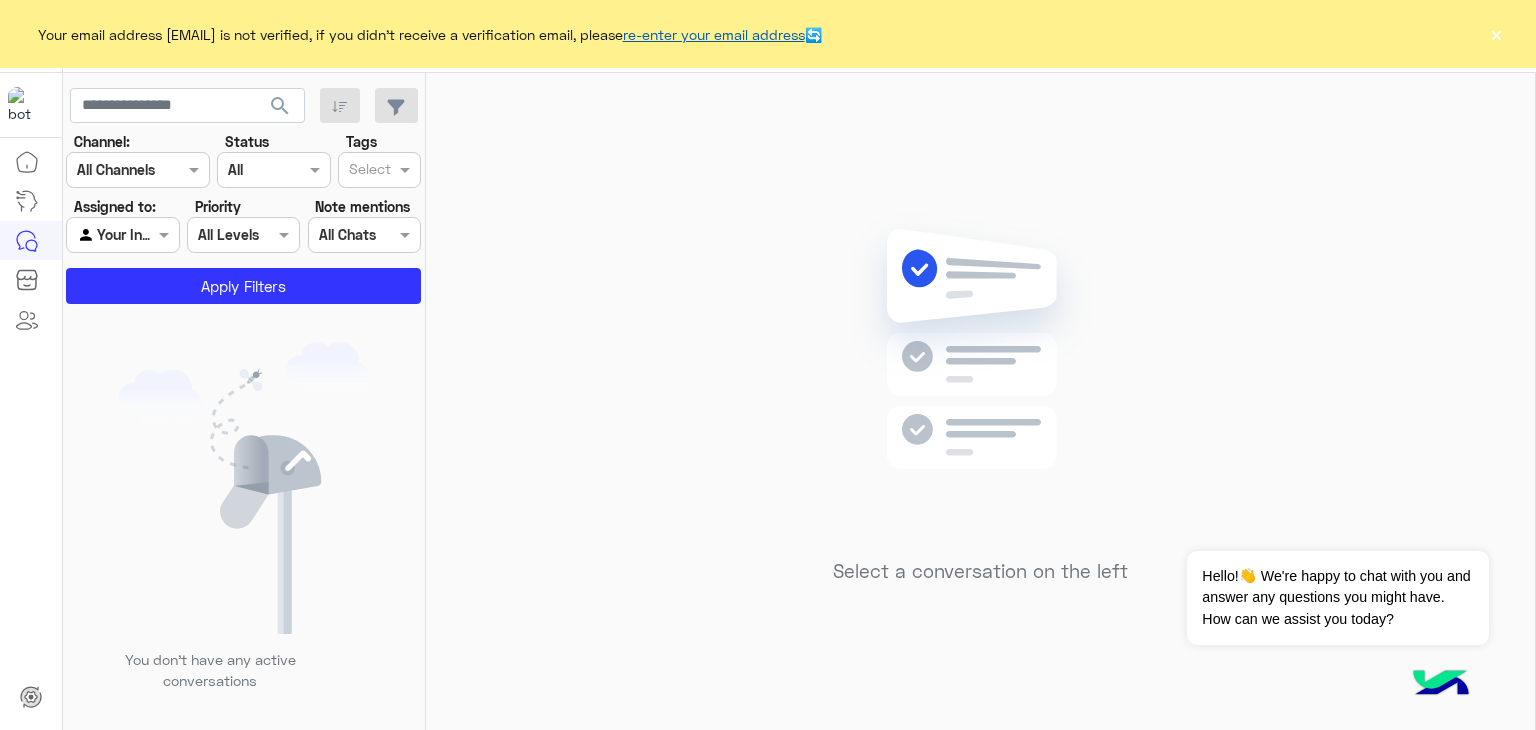 click on "re-enter your email address" at bounding box center (714, 34) 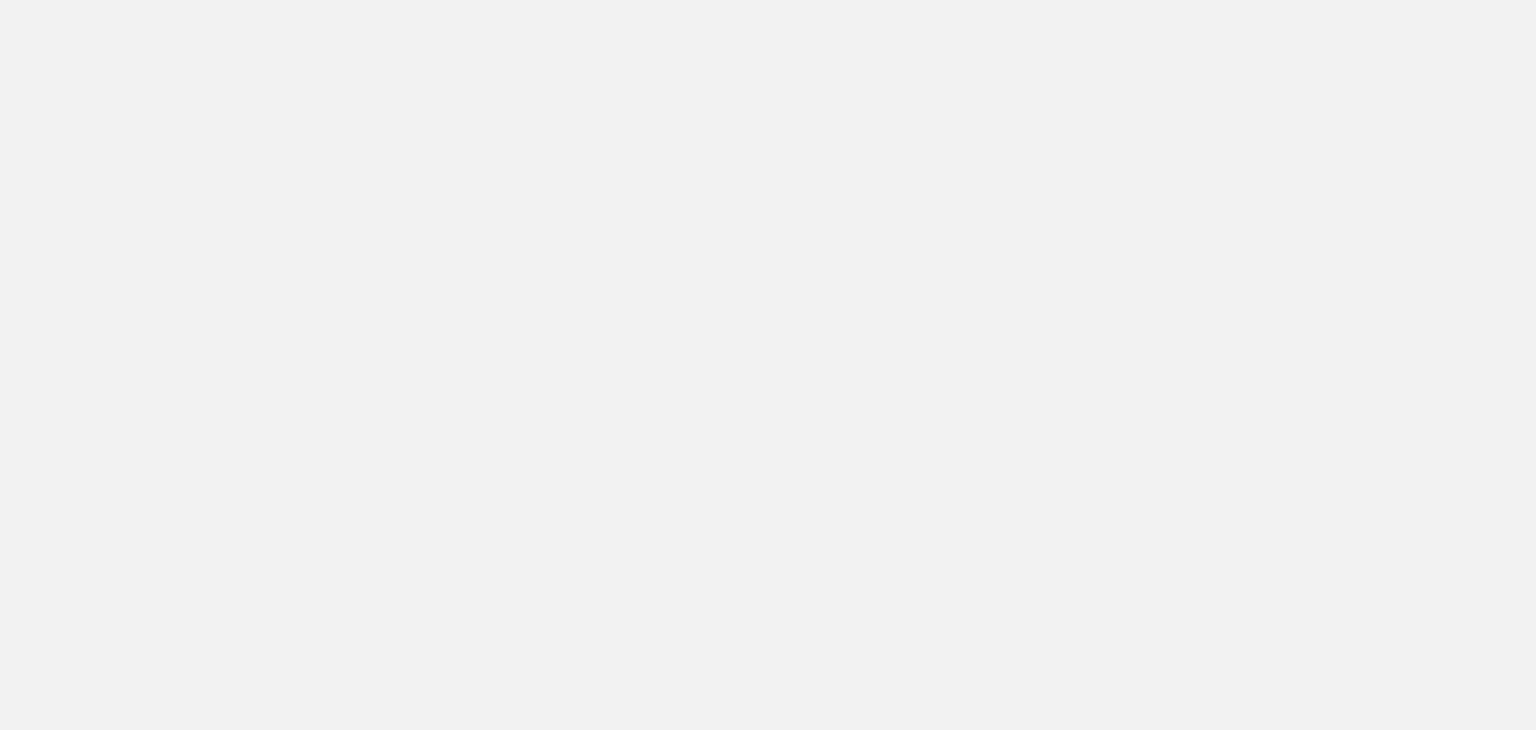 scroll, scrollTop: 0, scrollLeft: 0, axis: both 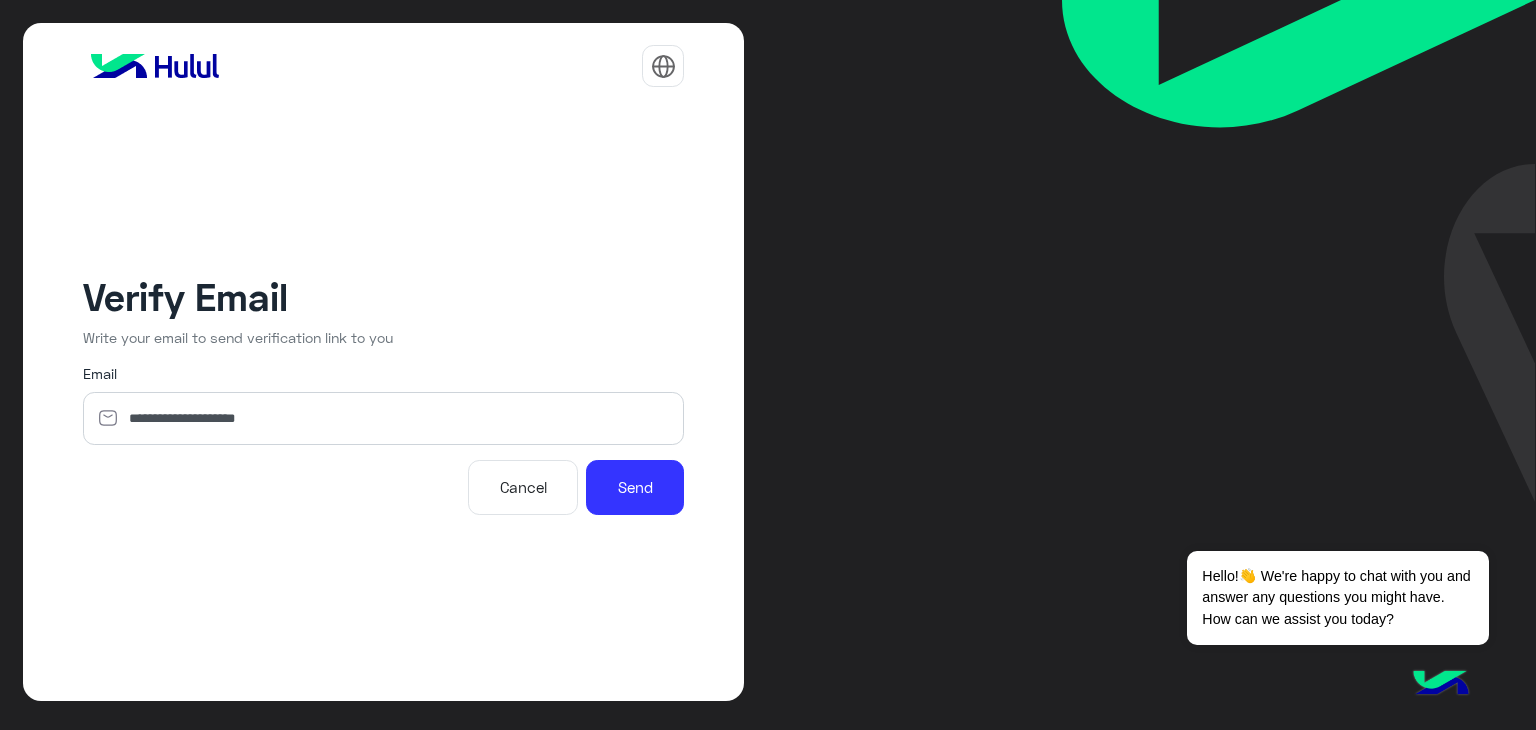 click on "Cancel" at bounding box center (523, 487) 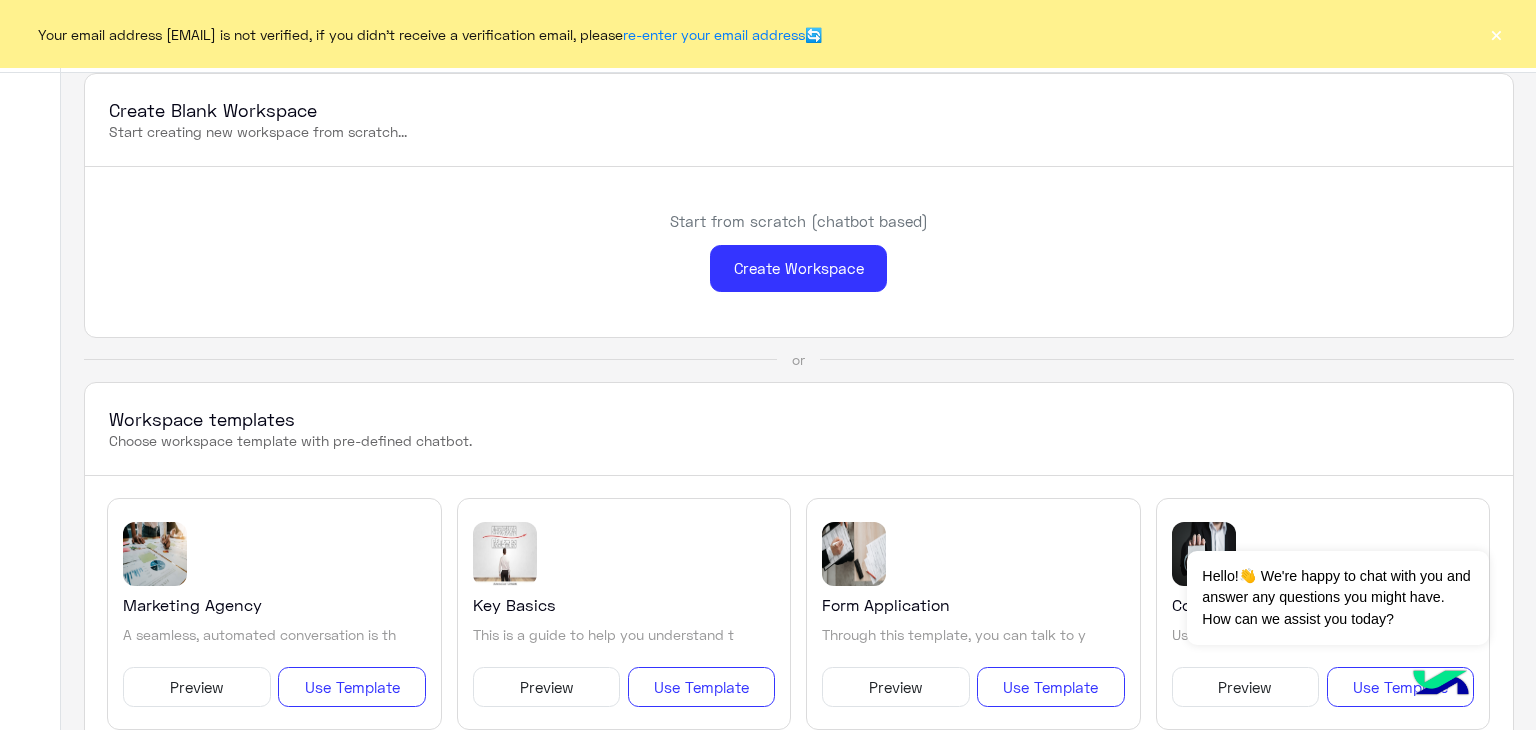 scroll, scrollTop: 0, scrollLeft: 0, axis: both 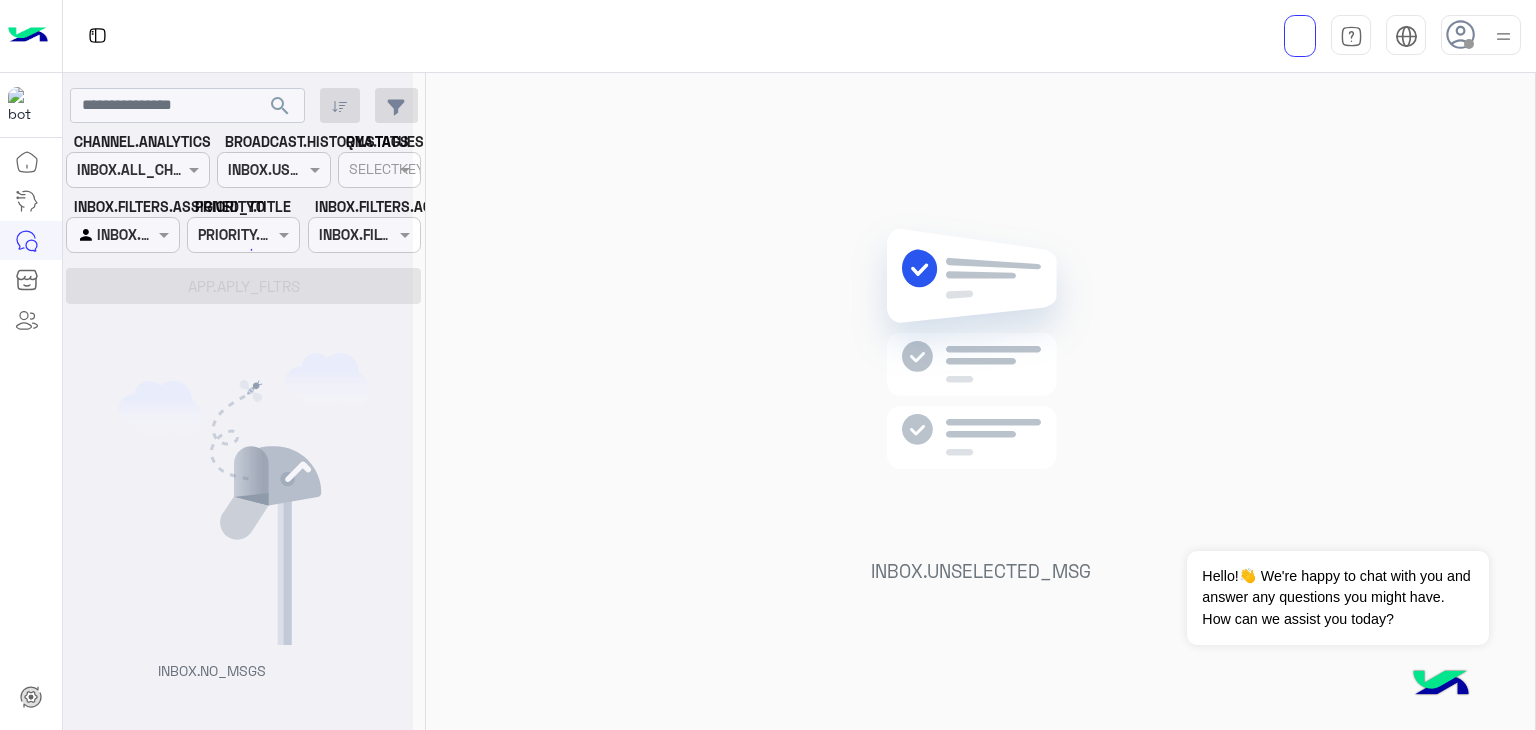 click at bounding box center (31, 697) 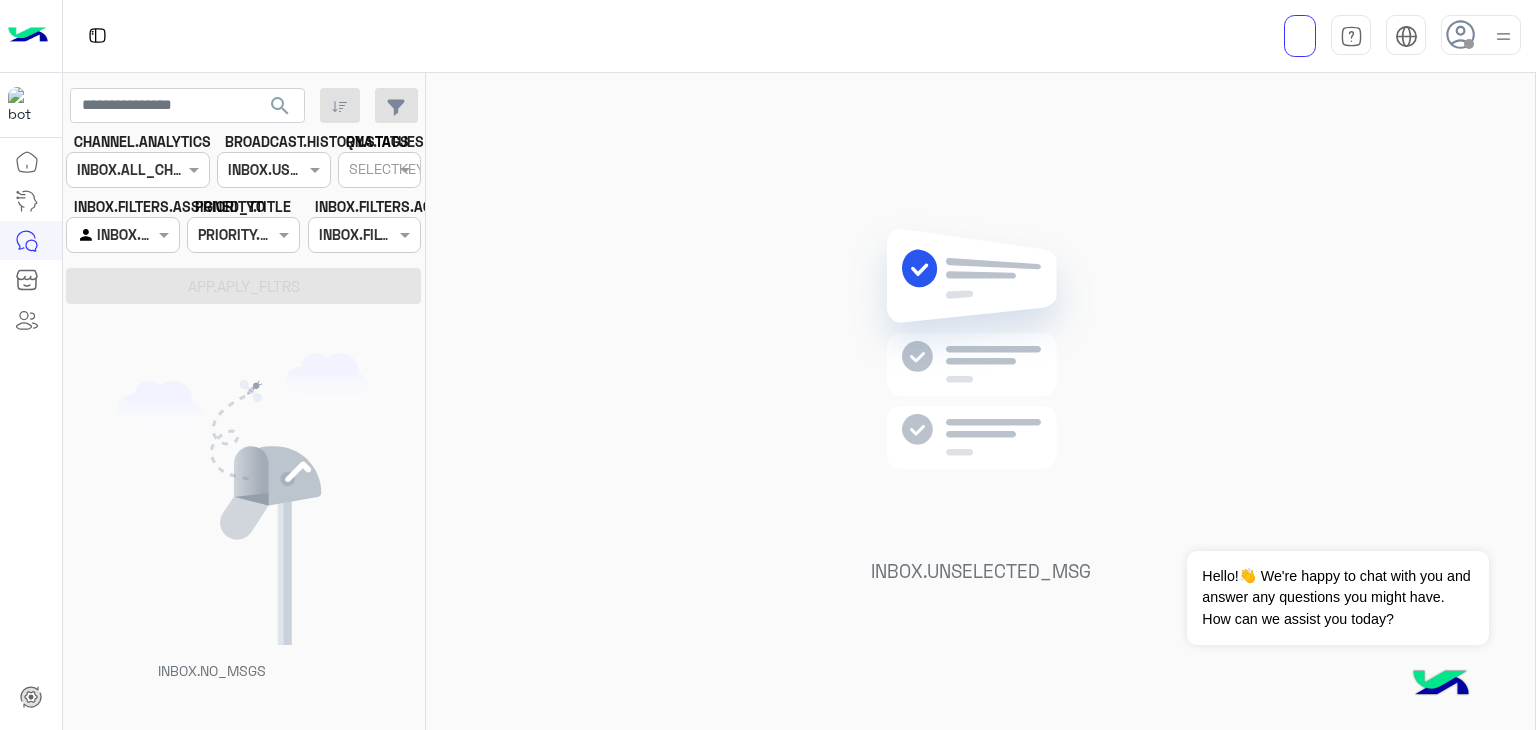 click at bounding box center (1503, 36) 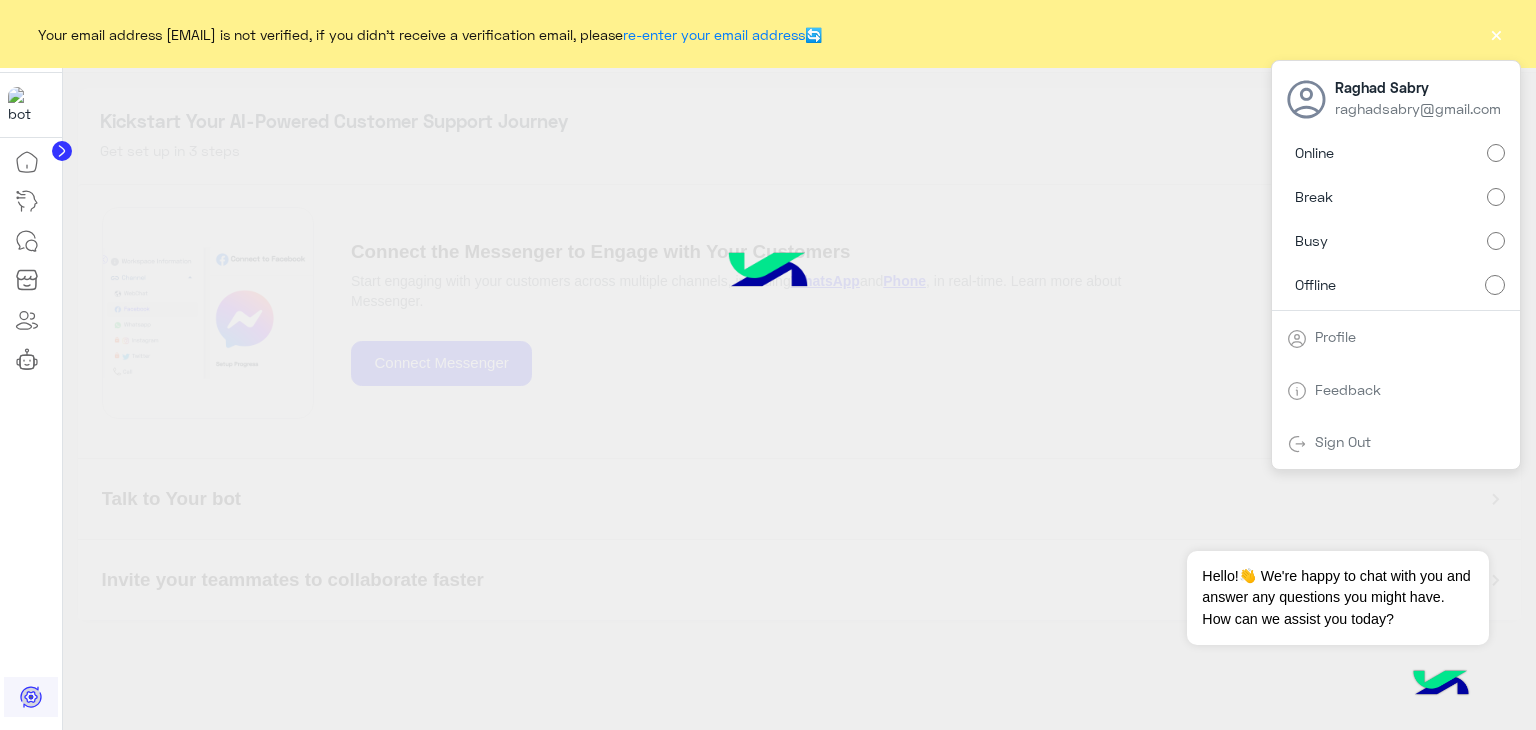 click at bounding box center (768, 365) 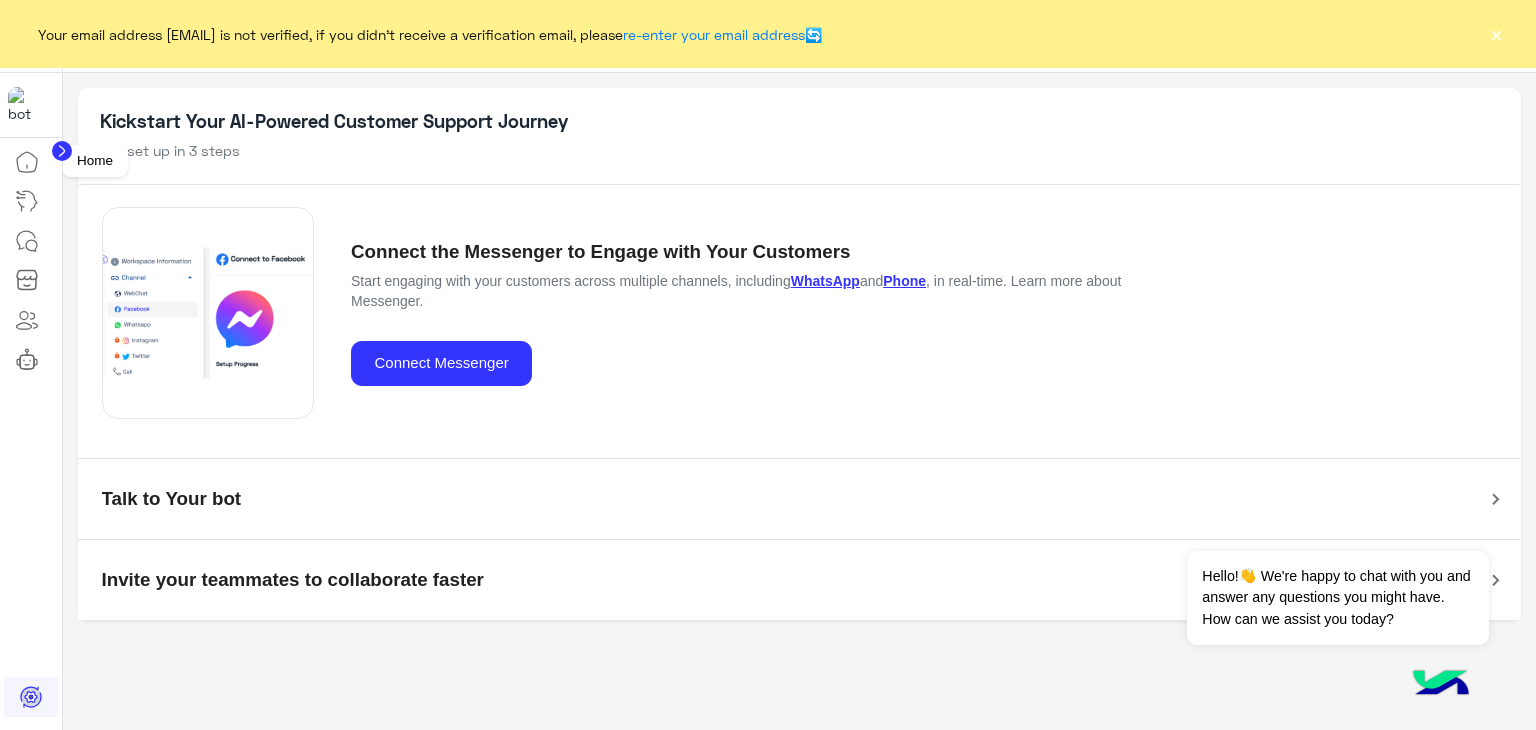 click at bounding box center (27, 162) 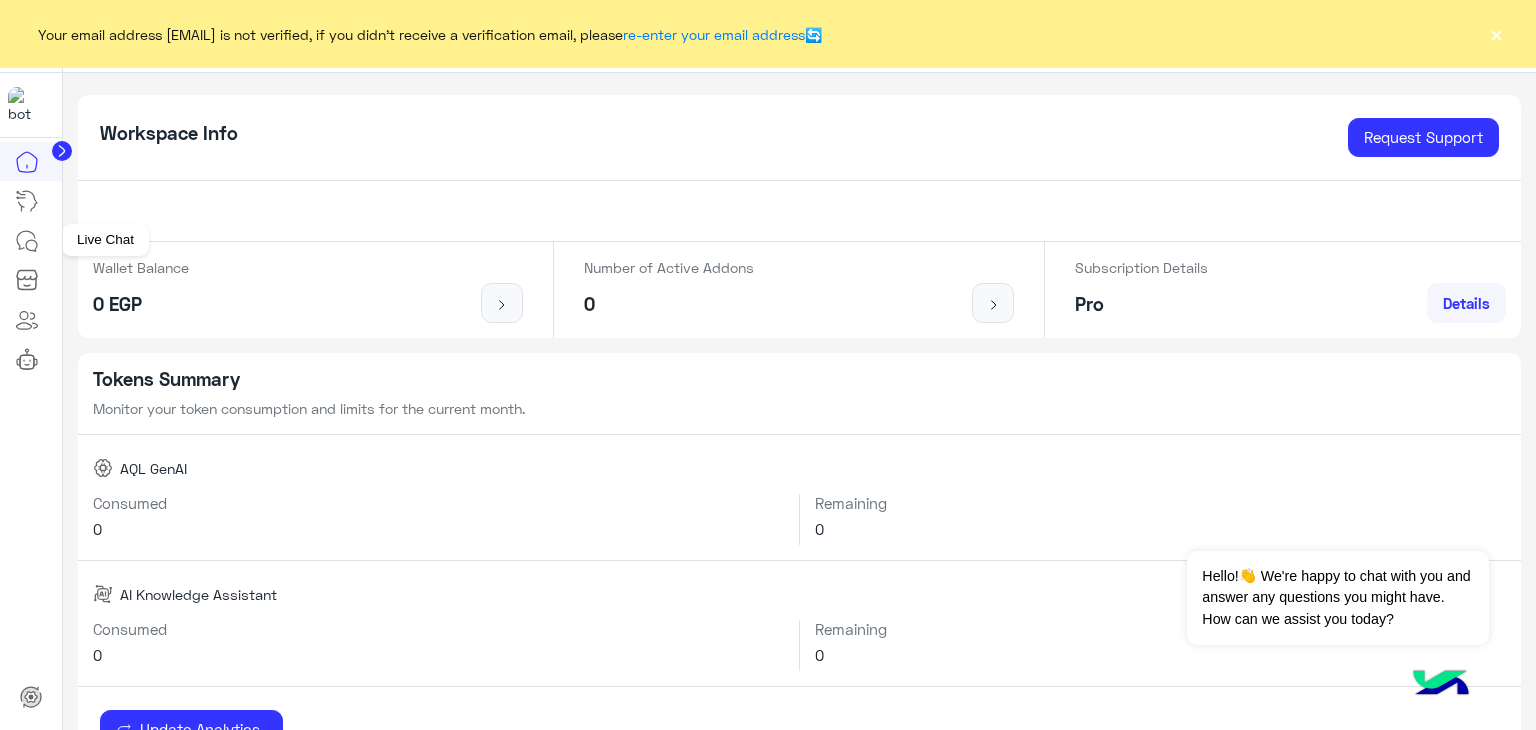click at bounding box center (26, 240) 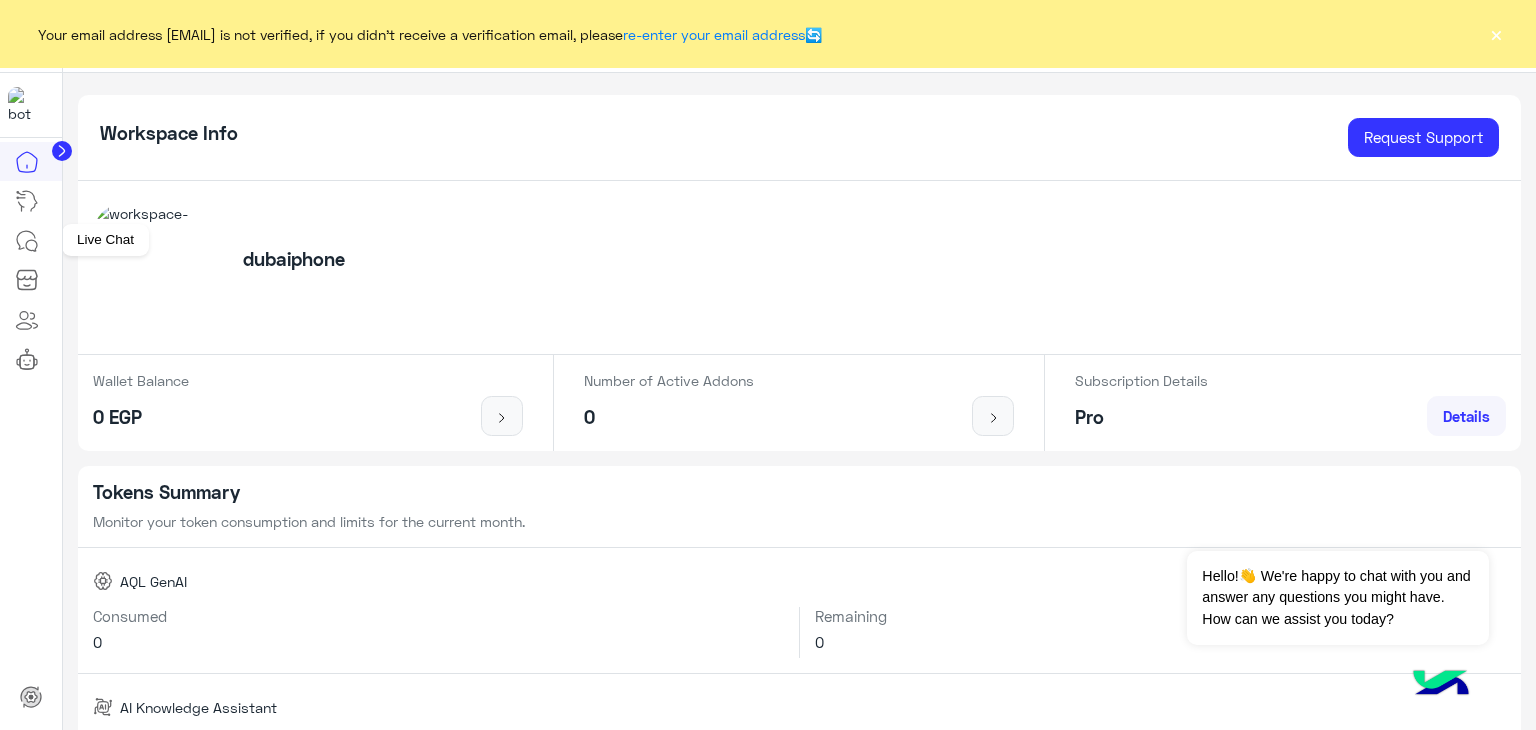 click at bounding box center (26, 240) 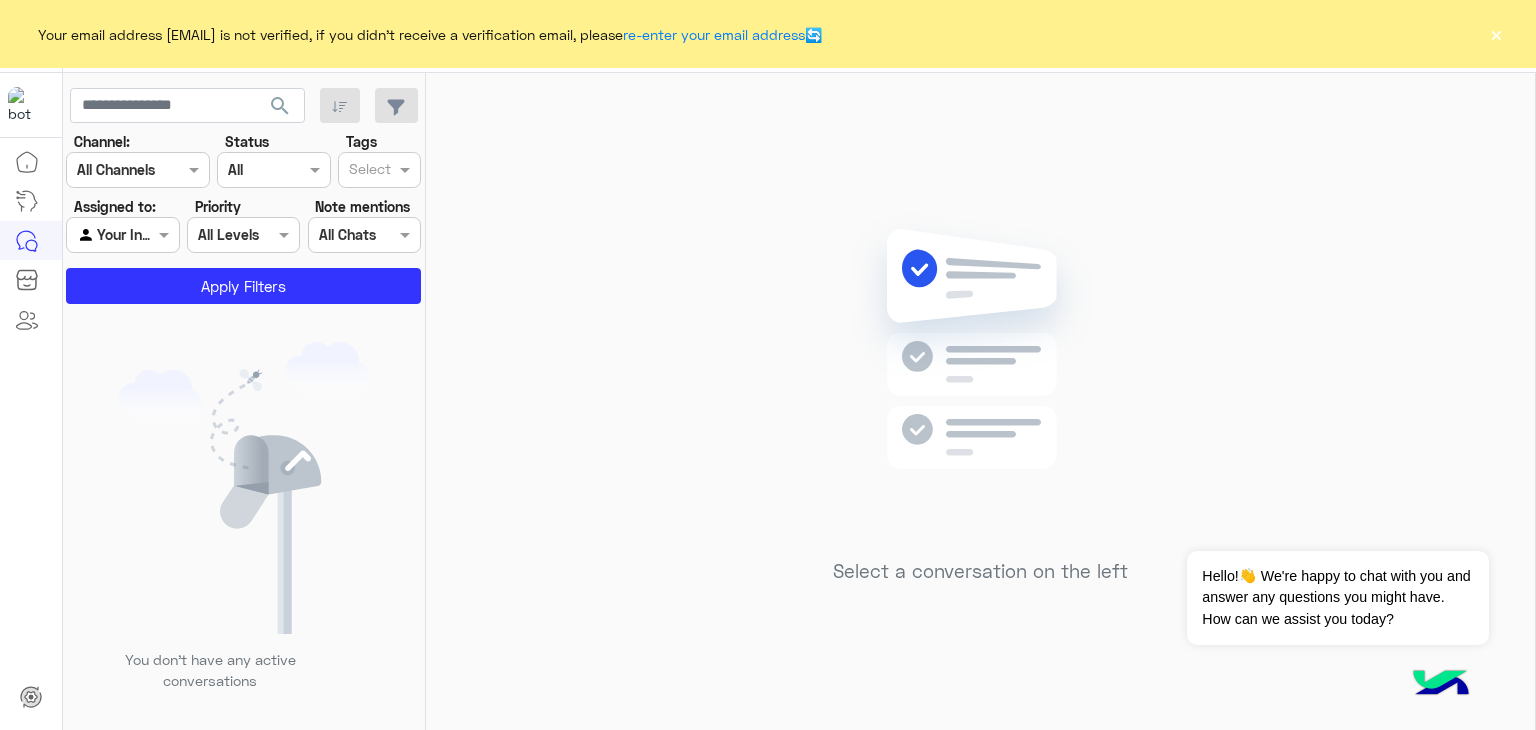 click at bounding box center [980, 379] 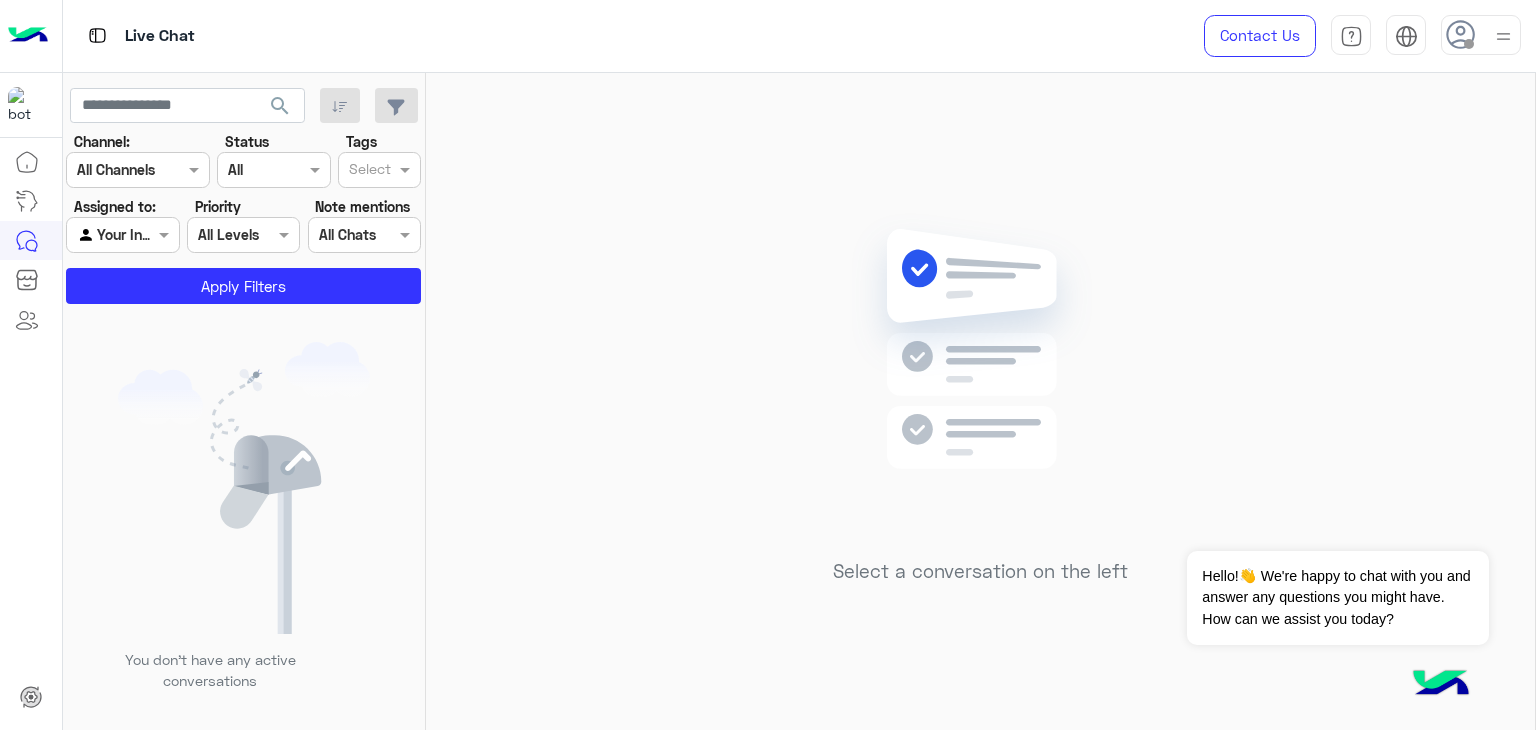 click at bounding box center [1481, 35] 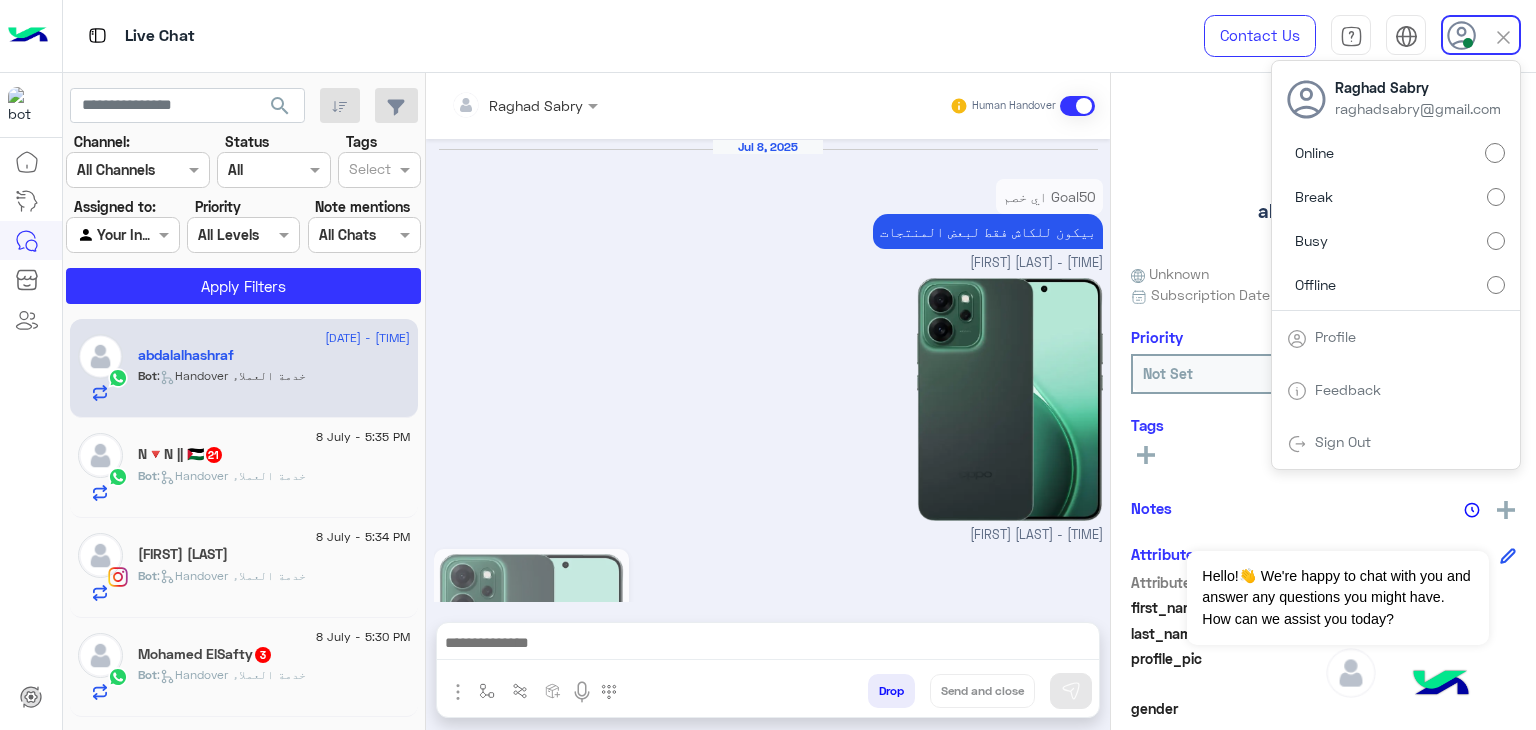 scroll, scrollTop: 1852, scrollLeft: 0, axis: vertical 